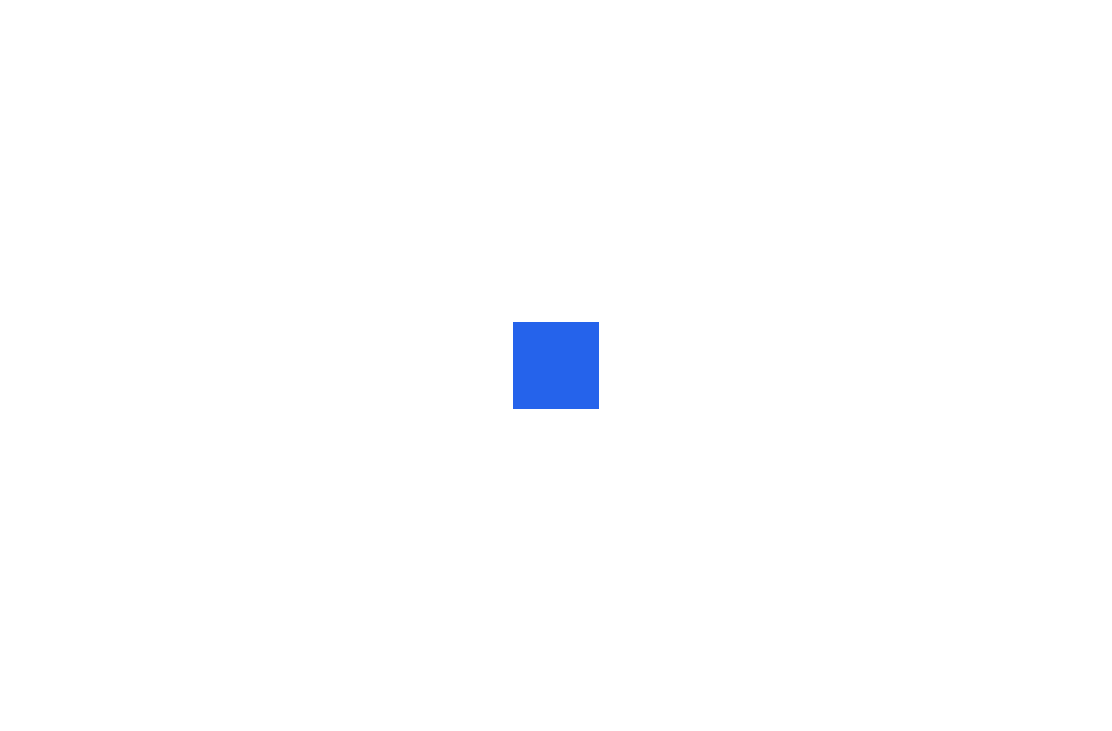 scroll, scrollTop: 0, scrollLeft: 0, axis: both 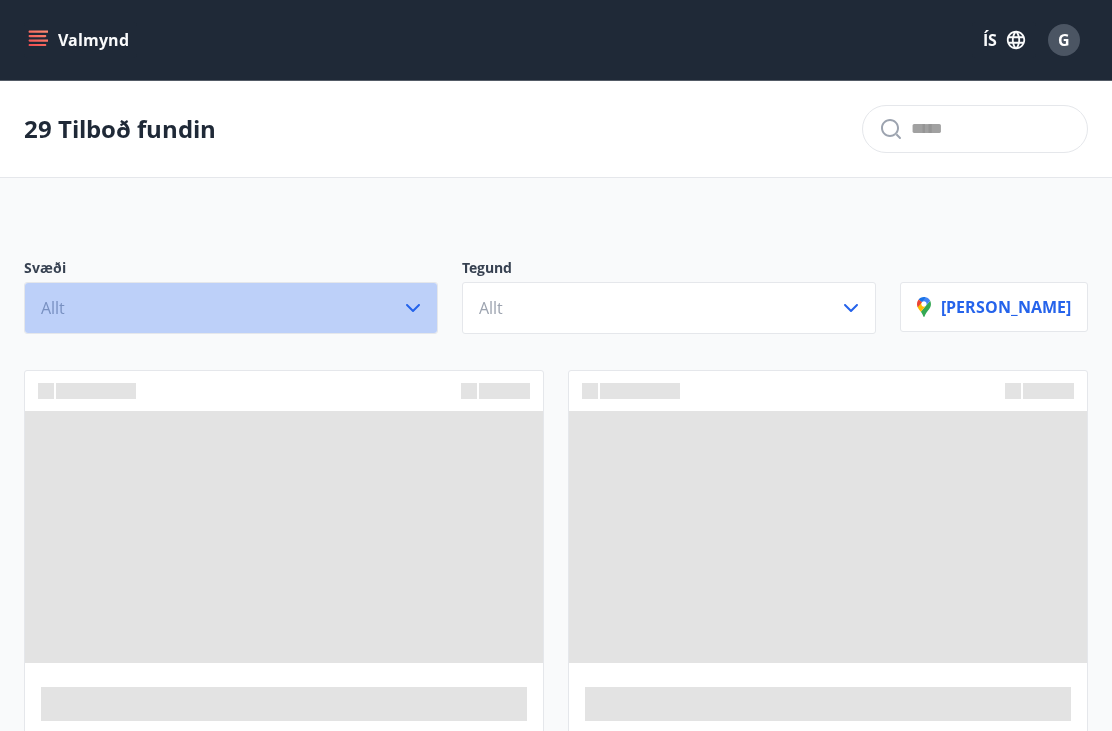 click on "Allt" at bounding box center (231, 308) 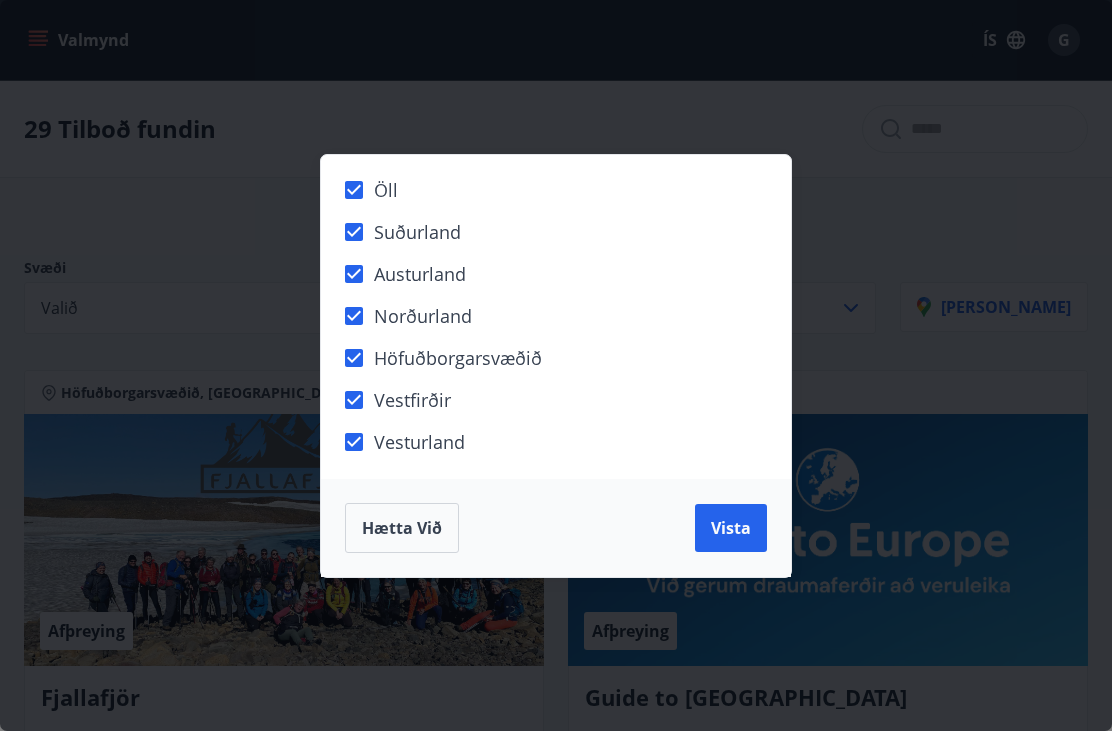 click on "Vista" at bounding box center [731, 528] 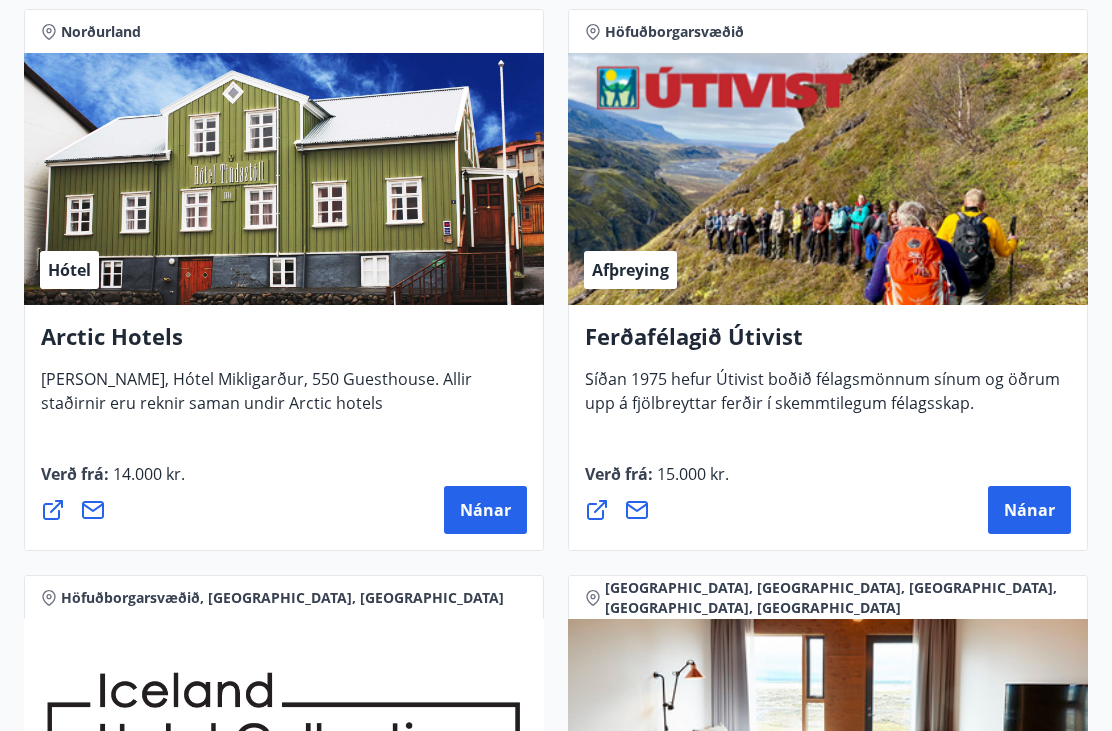 scroll, scrollTop: 3294, scrollLeft: 0, axis: vertical 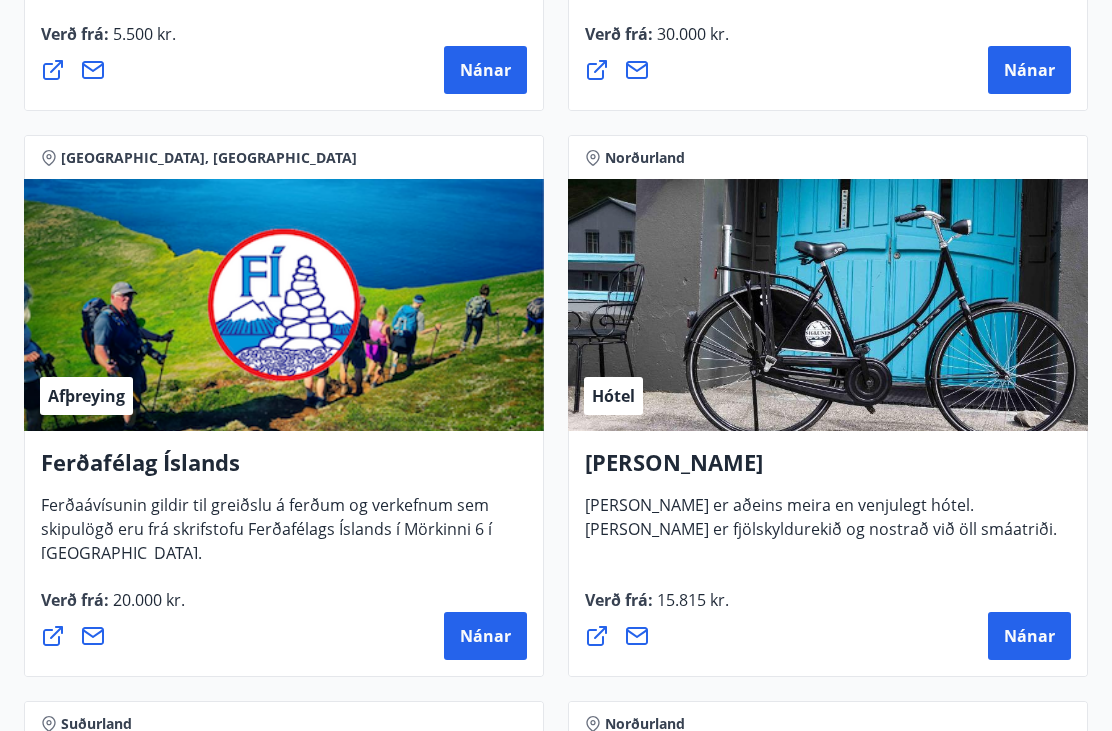 click on "Hótel" at bounding box center [828, 305] 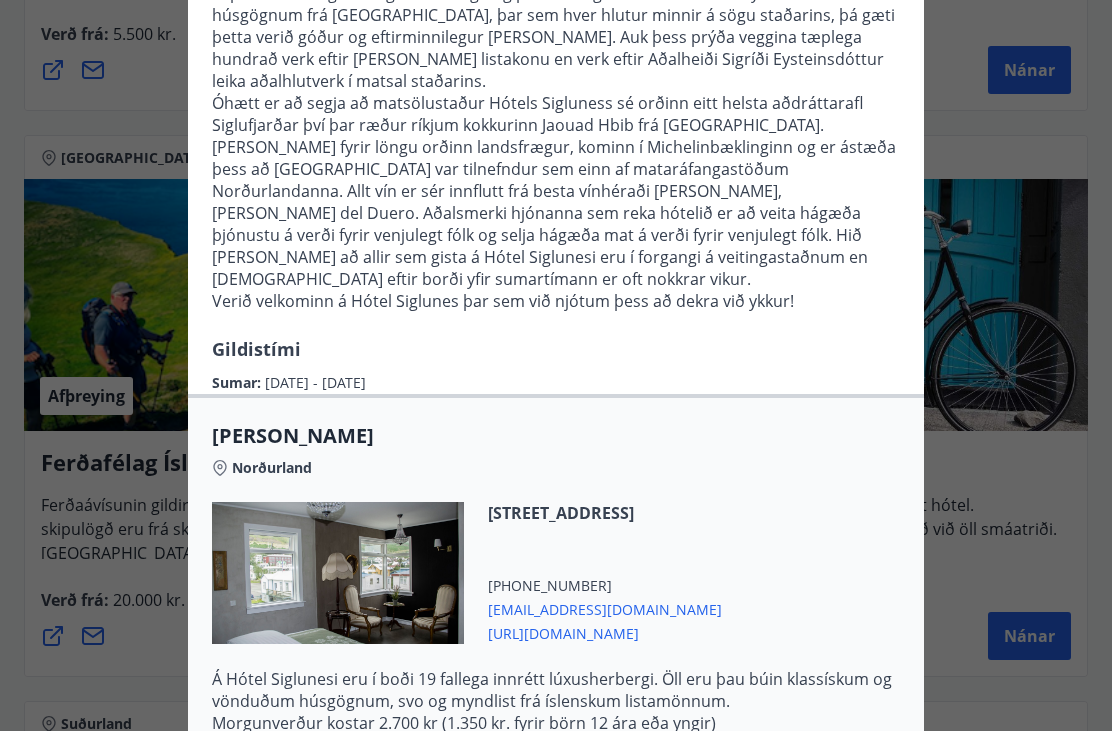 scroll, scrollTop: 235, scrollLeft: 0, axis: vertical 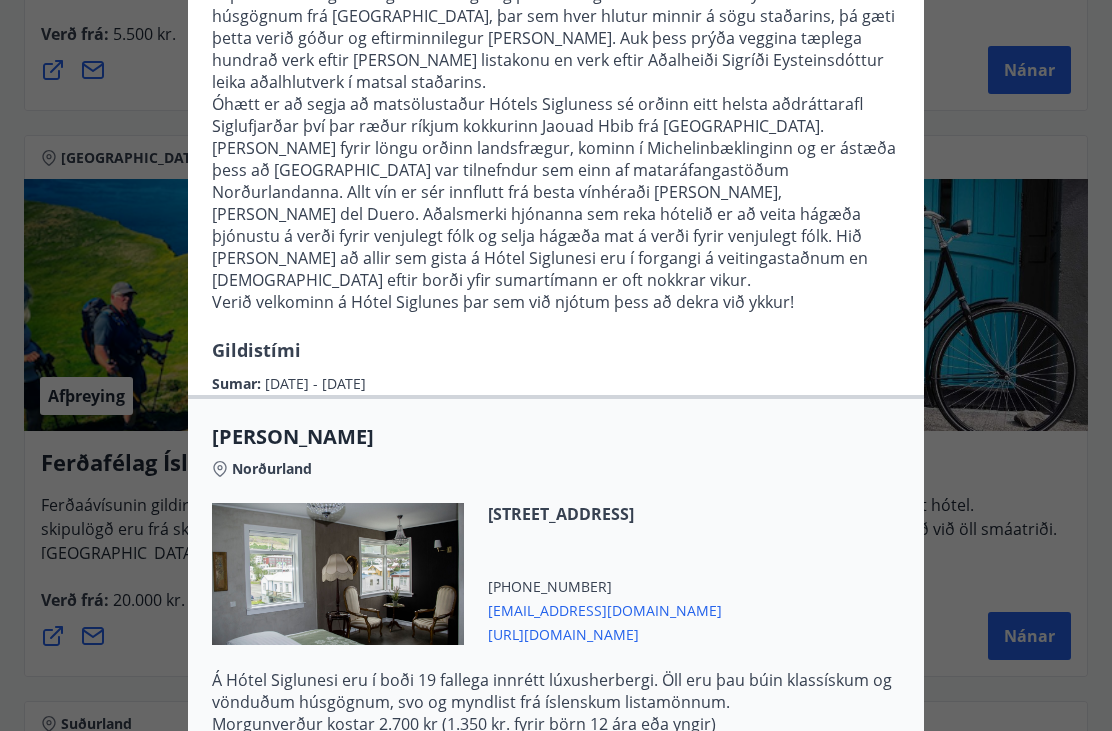 click on "Hótel Siglunes Ef þú hefur áhuga á að gista á fallegu og persónulegu hóteli sem er skreytt með húsgögnum frá [GEOGRAPHIC_DATA], þar sem hver hlutur minnir á sögu staðarins, þá gæti þetta verið góður og eftirminnilegur [PERSON_NAME]. Auk þess prýða veggina tæplega hundrað verk eftir [PERSON_NAME] listakonu en verk eftir Aðalheiði Sigríði Eysteinsdóttur leika aðalhlutverk í matsal staðarins.
Verið velkominn á Hótel Siglunes þar sem við njótum þess að dekra við ykkur!
Gildistími Sumar : [DATE] - [DATE] Hótel Siglunes Norðurland [STREET_ADDRESS] [PHONE_NUMBER] [EMAIL_ADDRESS][DOMAIN_NAME] [URL][DOMAIN_NAME] Á Hótel Siglunesi eru í boði 19 fallega innrétt lúxusherbergi. Öll eru þau búin klassískum og vönduðum húsgögnum, svo og myndlist frá íslenskum listamönnum.
Morgunverður kostar 2.700 kr (1.350 kr. fyrir börn 12 ára eða yngir)
Sumar   [DATE]  -  [DATE] Einstaklingsherbergi með sameiginlegu baðherbergi" at bounding box center [556, 130] 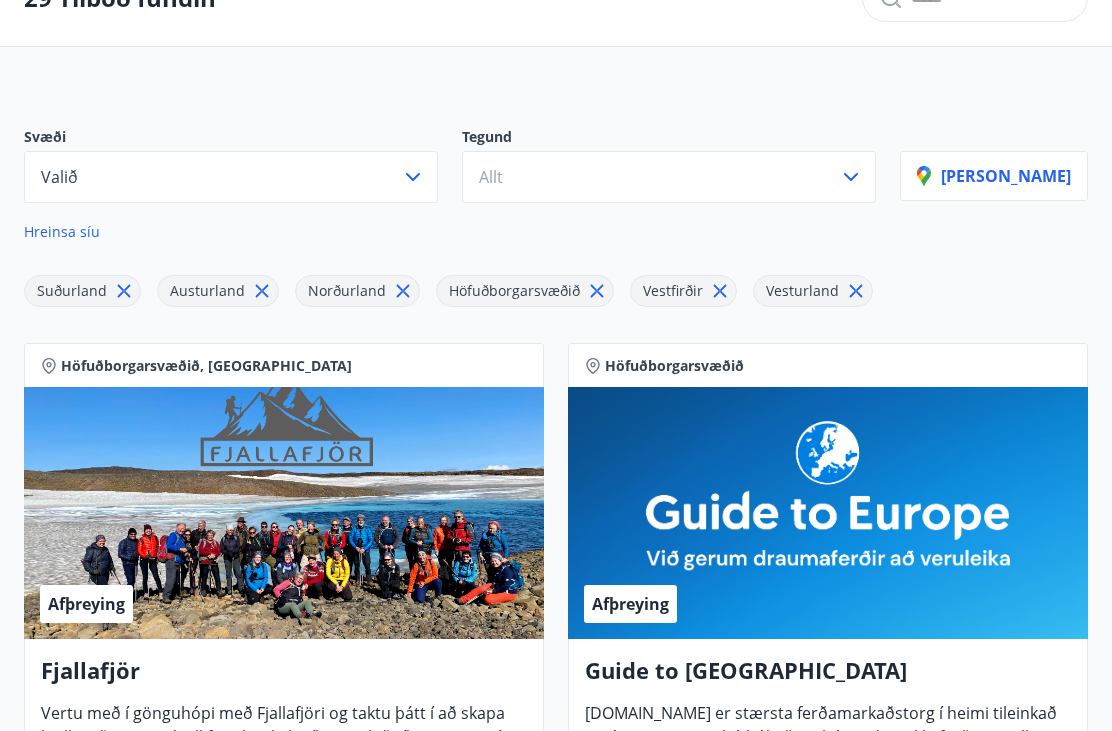 scroll, scrollTop: 109, scrollLeft: 0, axis: vertical 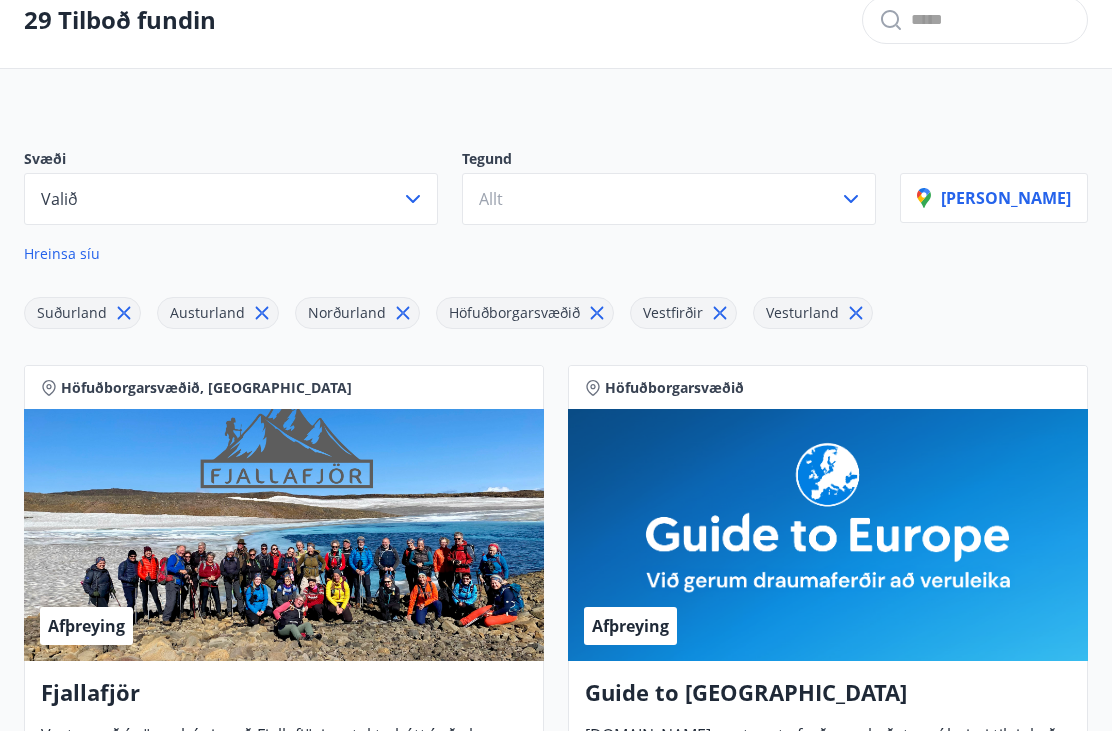 click 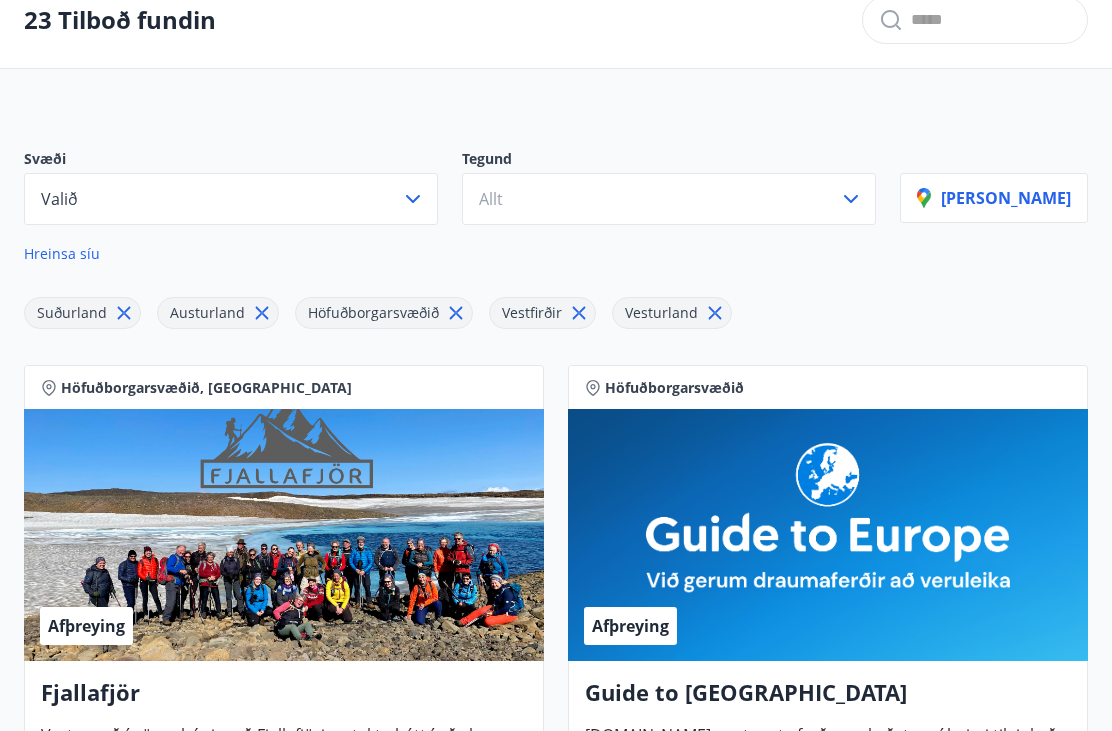 click 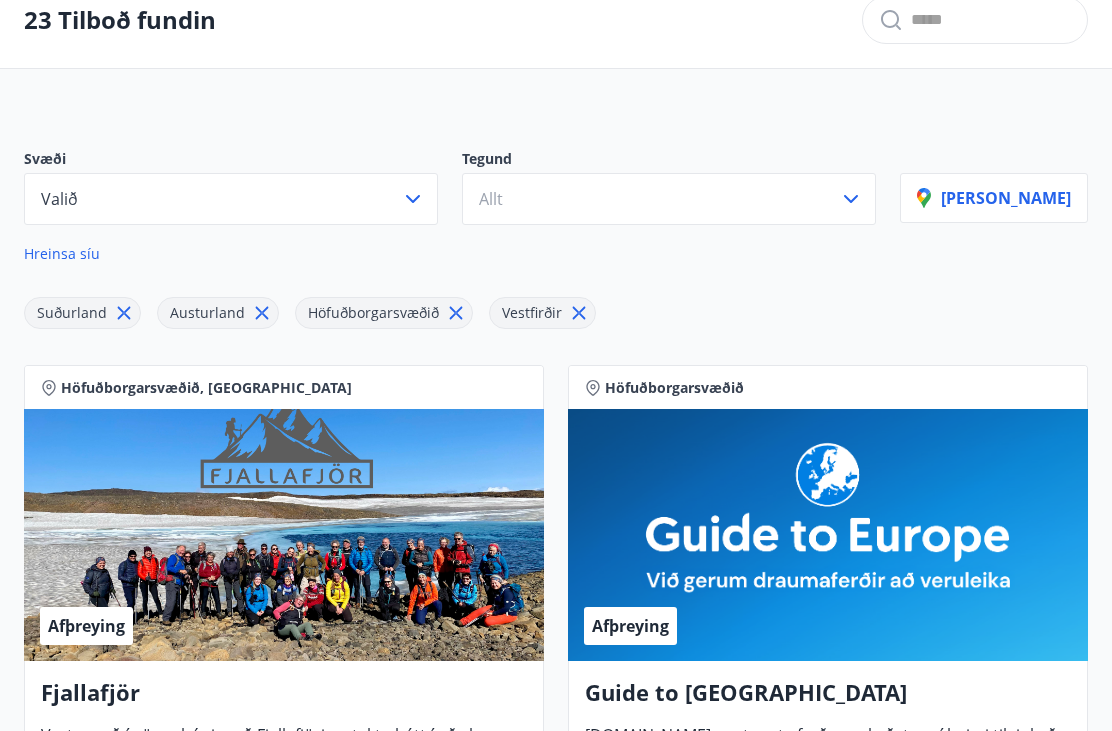 click 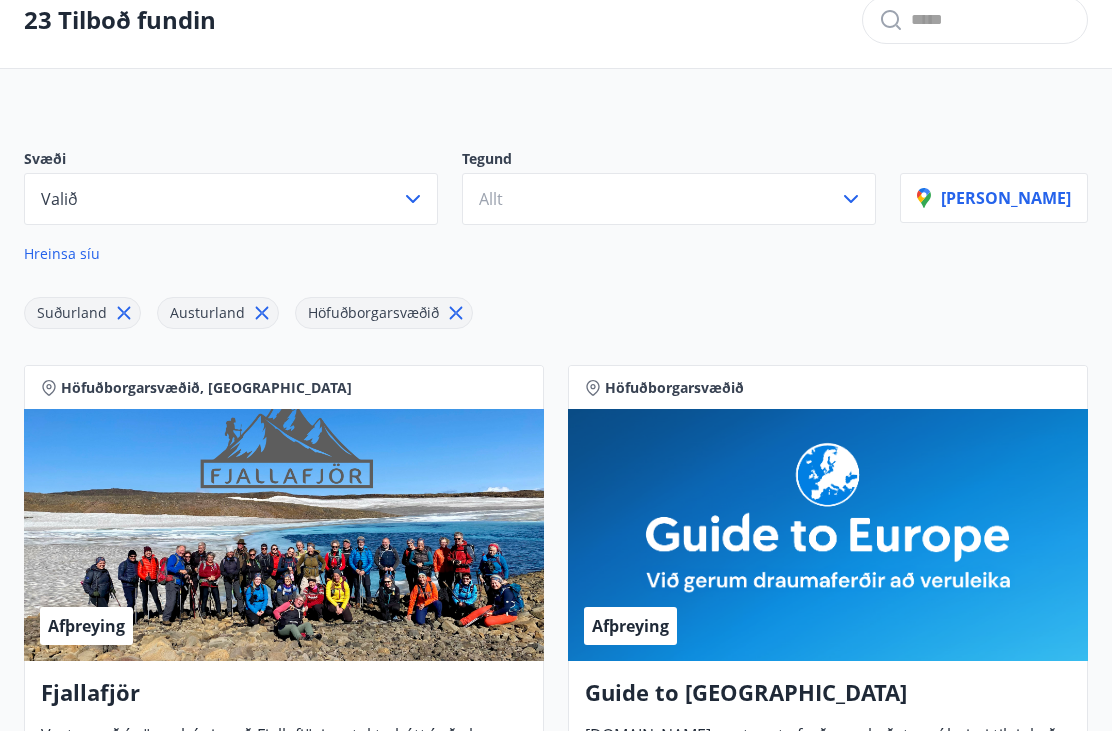 click on "Höfuðborgarsvæðið" at bounding box center (373, 312) 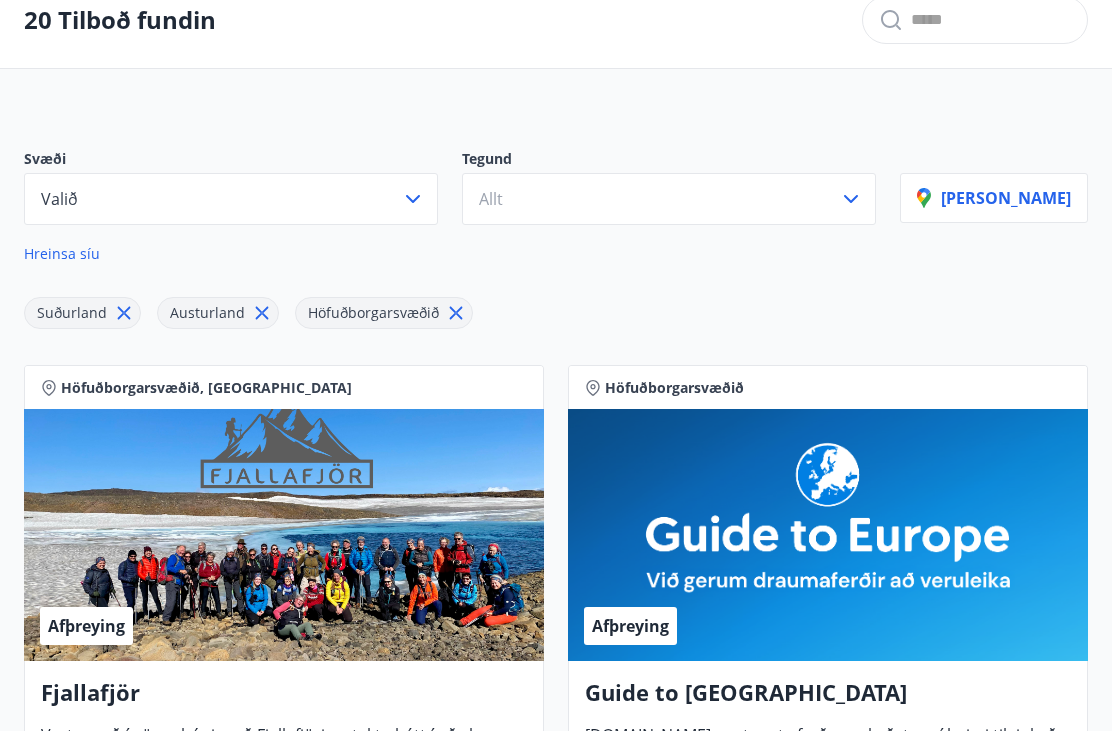 click 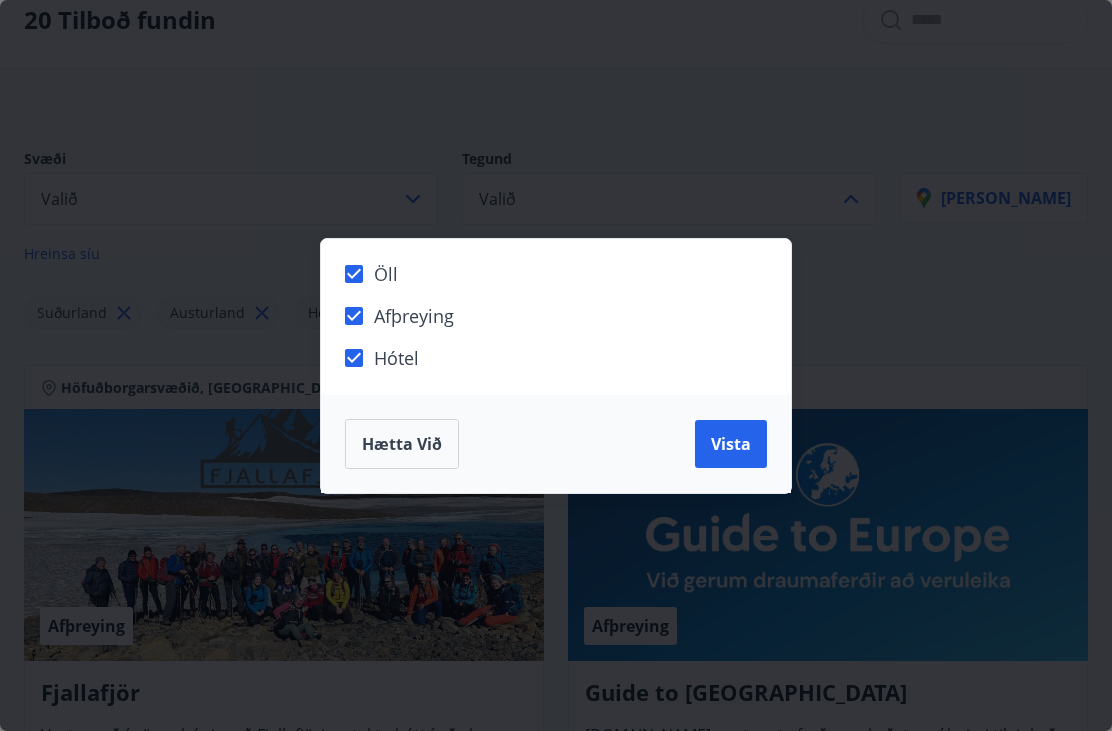 click on "Vista" at bounding box center [731, 444] 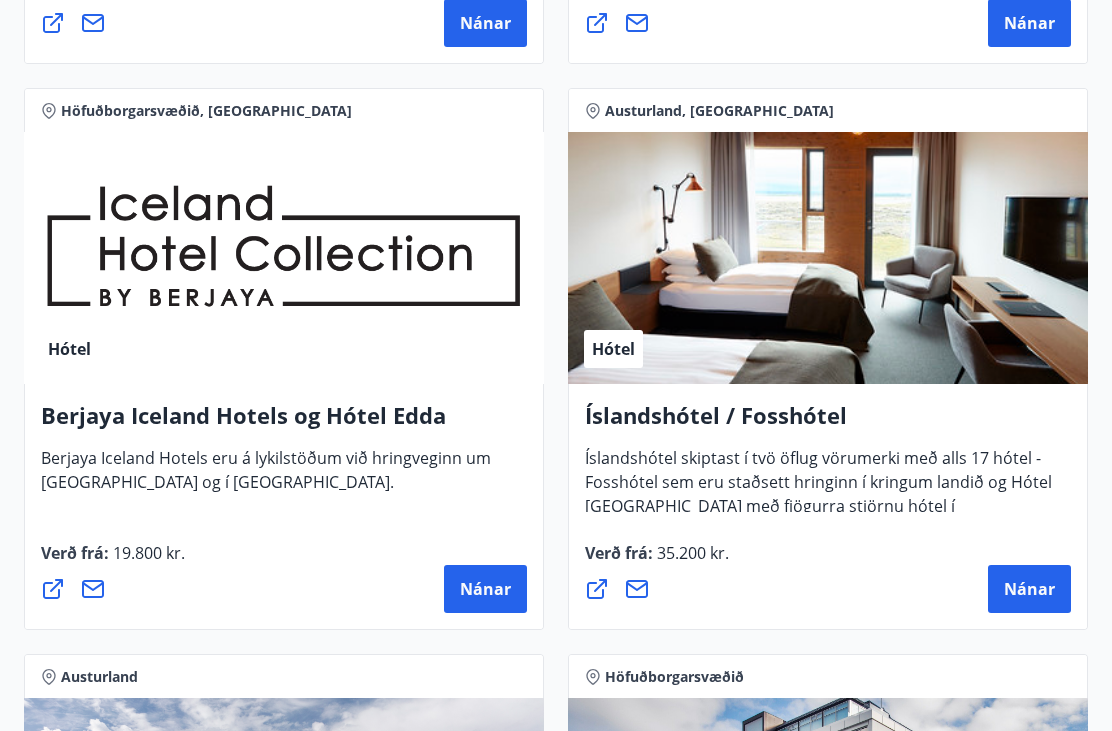 scroll, scrollTop: 2657, scrollLeft: 0, axis: vertical 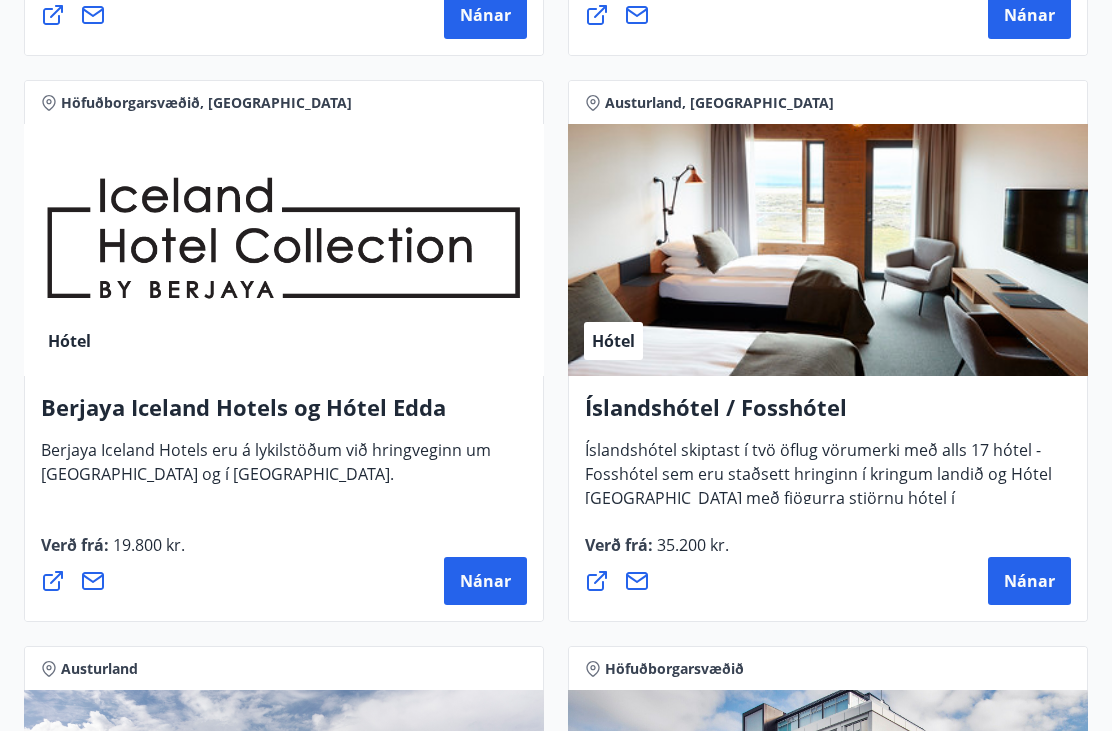 click on "Nánar" at bounding box center (1029, 582) 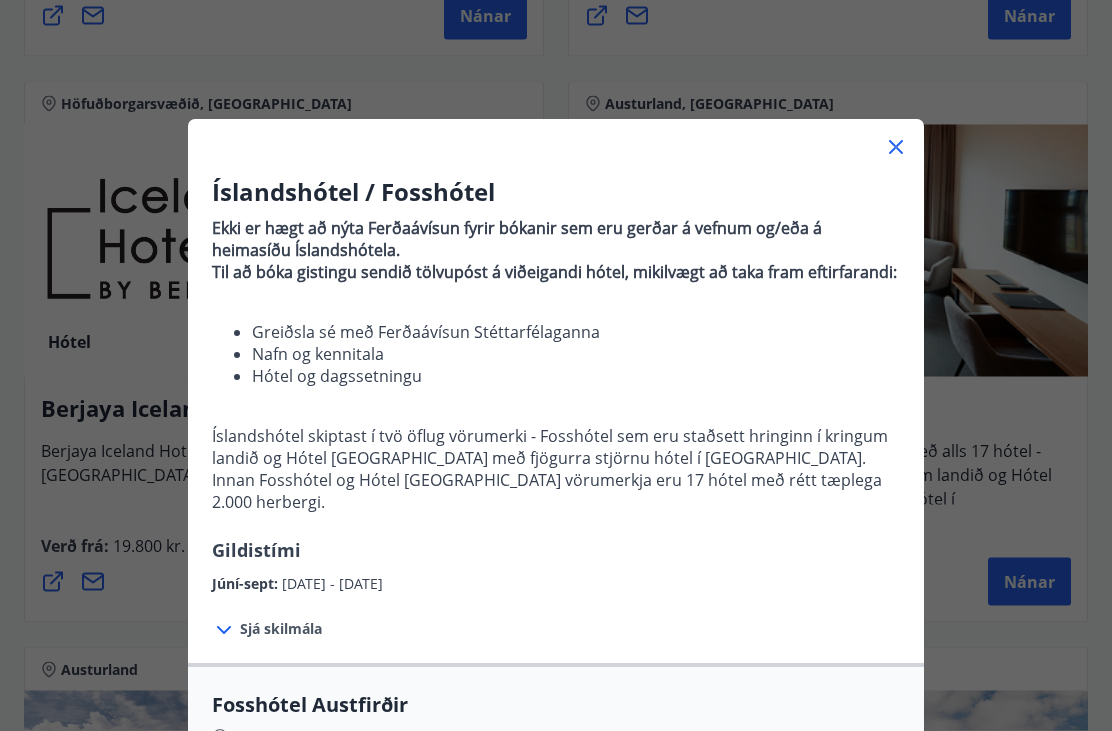 scroll, scrollTop: 2658, scrollLeft: 0, axis: vertical 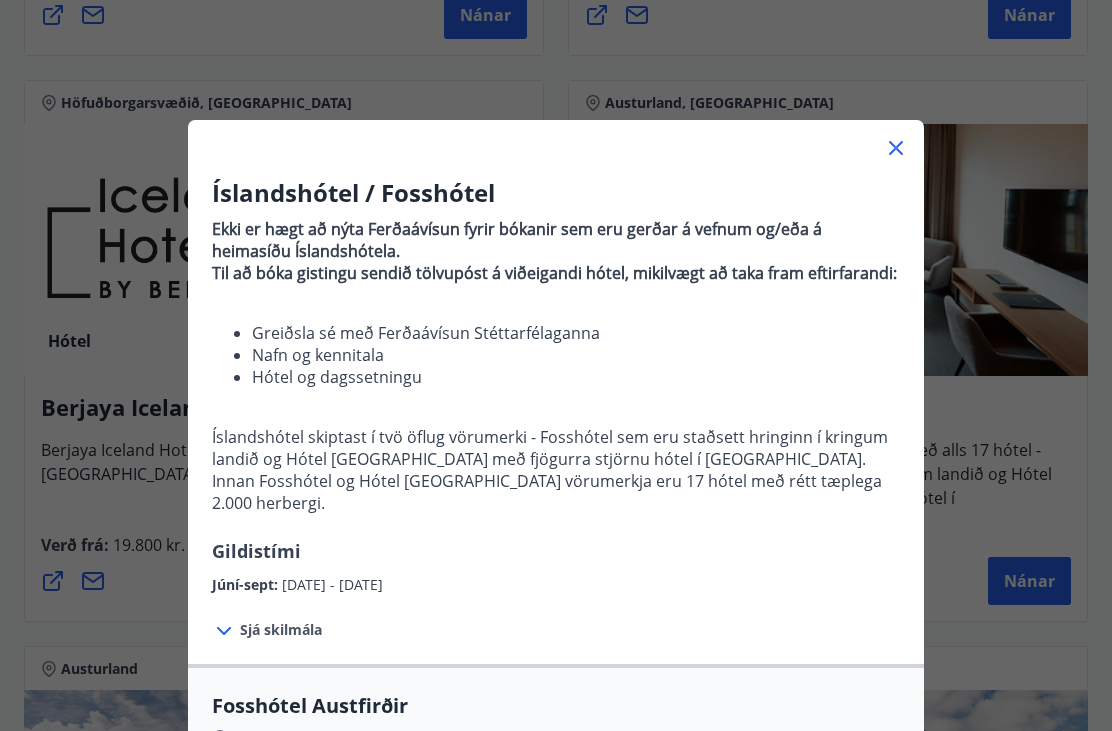 click 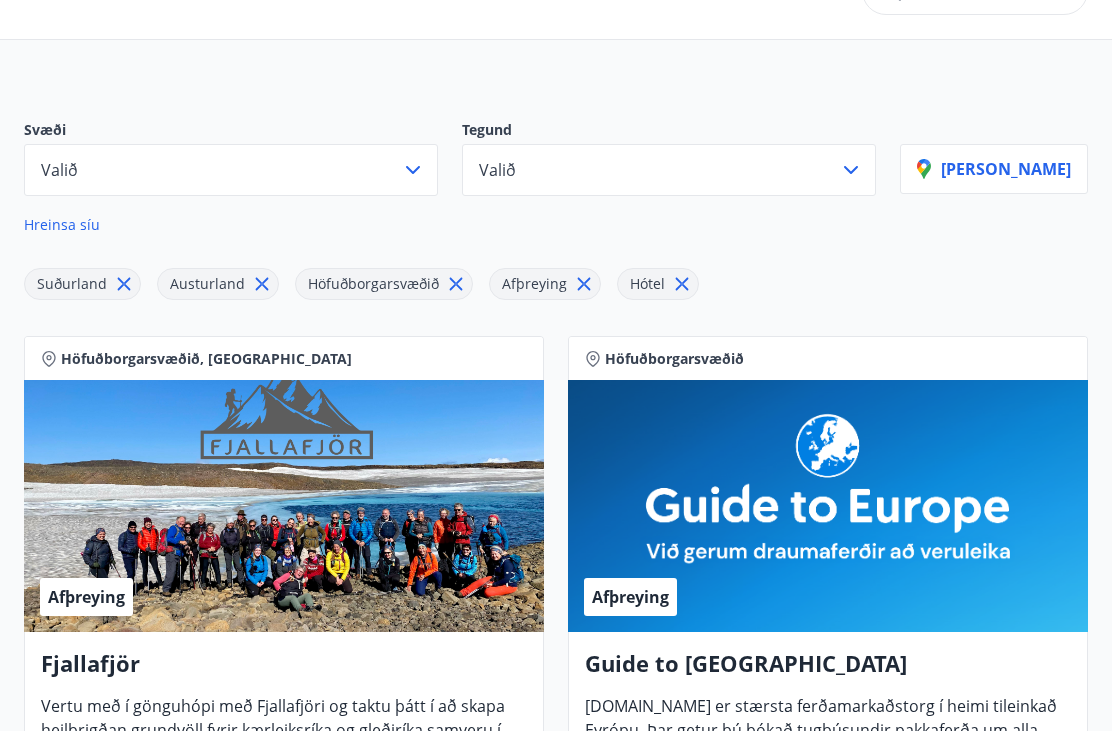 scroll, scrollTop: 0, scrollLeft: 0, axis: both 